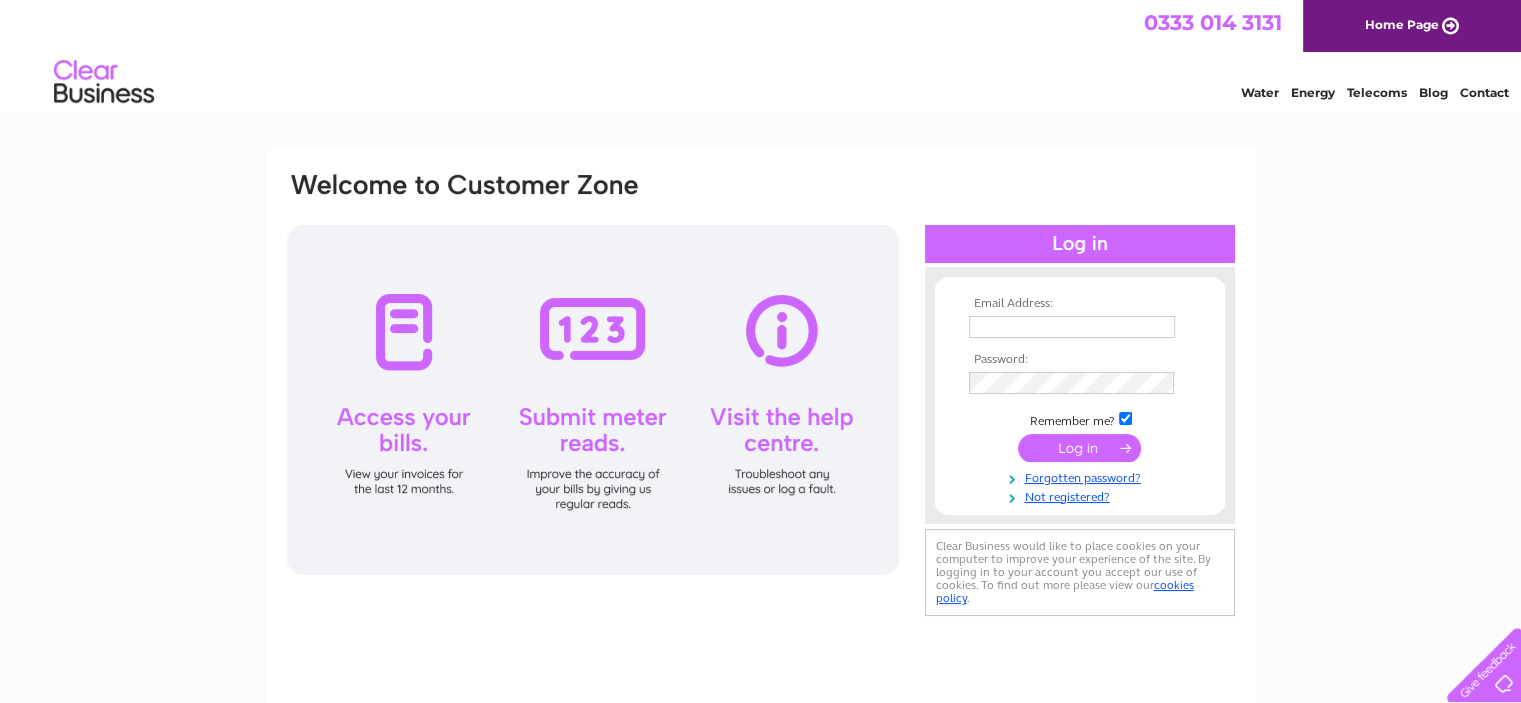 scroll, scrollTop: 0, scrollLeft: 0, axis: both 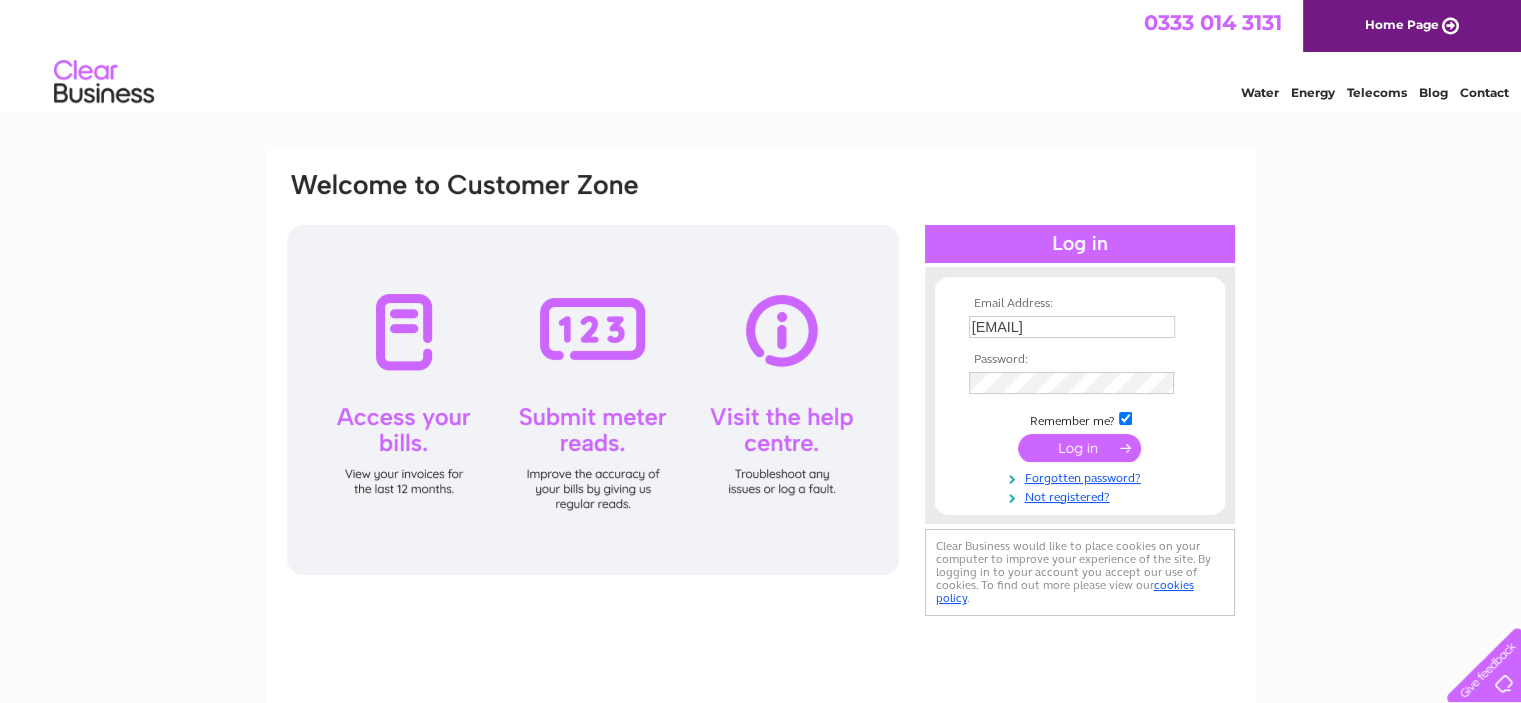 click at bounding box center (1079, 448) 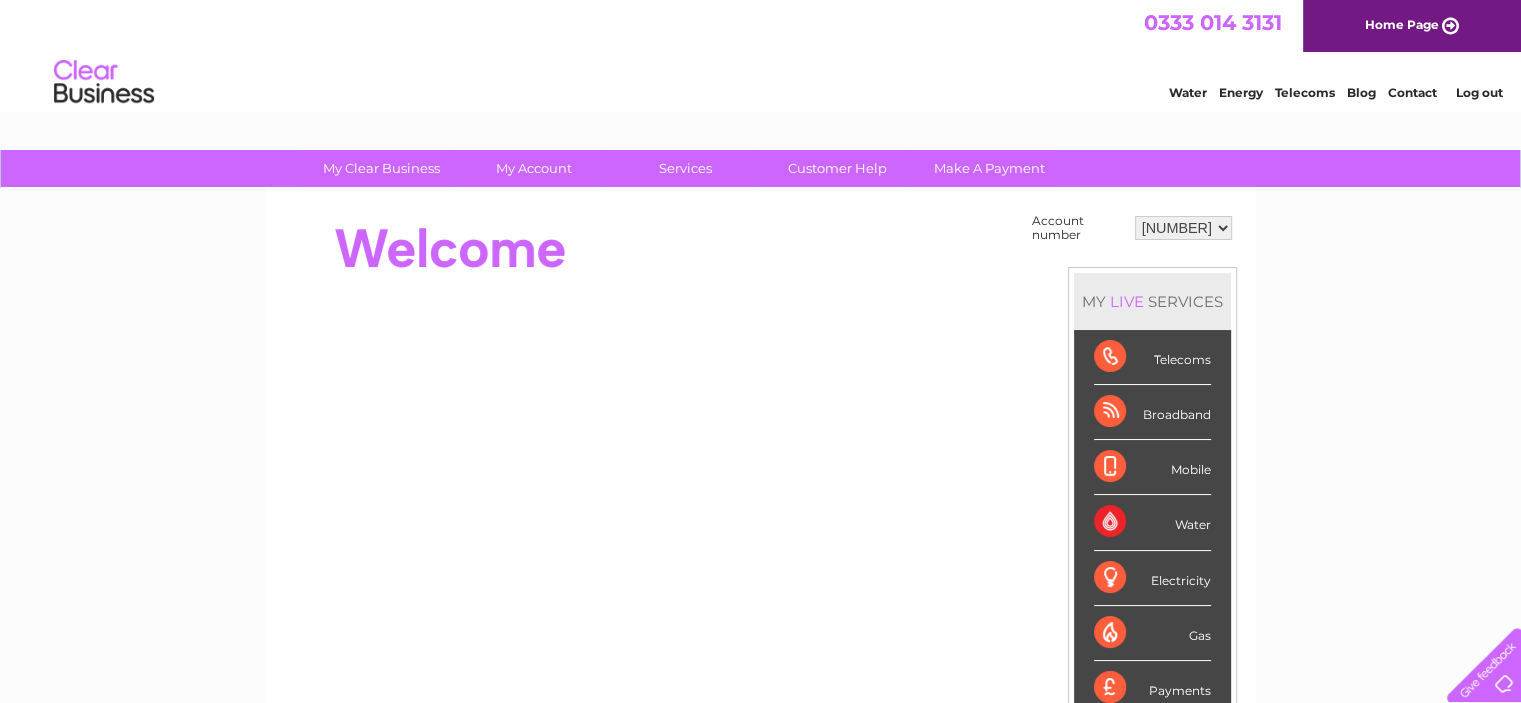 scroll, scrollTop: 0, scrollLeft: 0, axis: both 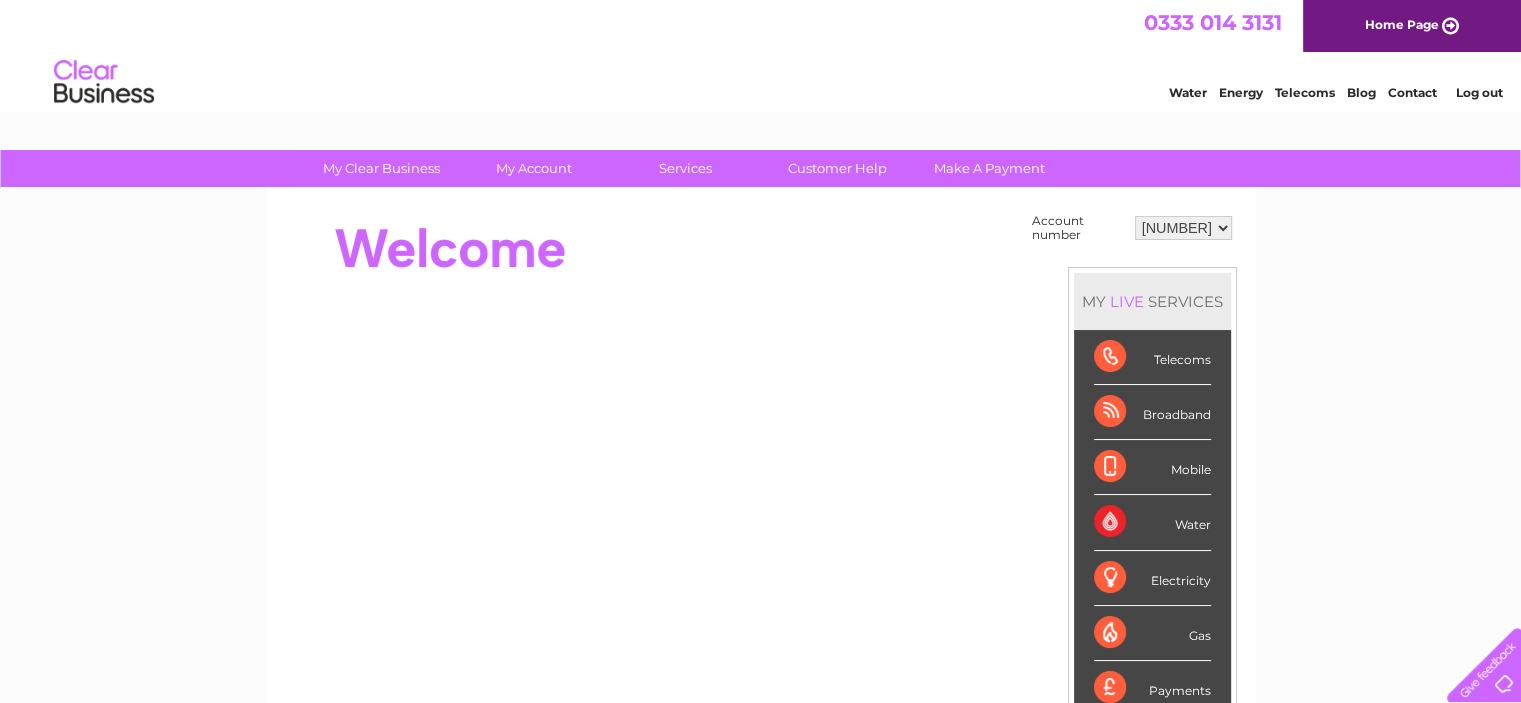 click on "[NUMBER]
[NUMBER]
[NUMBER]
[NUMBER]
[NUMBER]
[NUMBER]
[NUMBER]
[NUMBER]" at bounding box center (1183, 228) 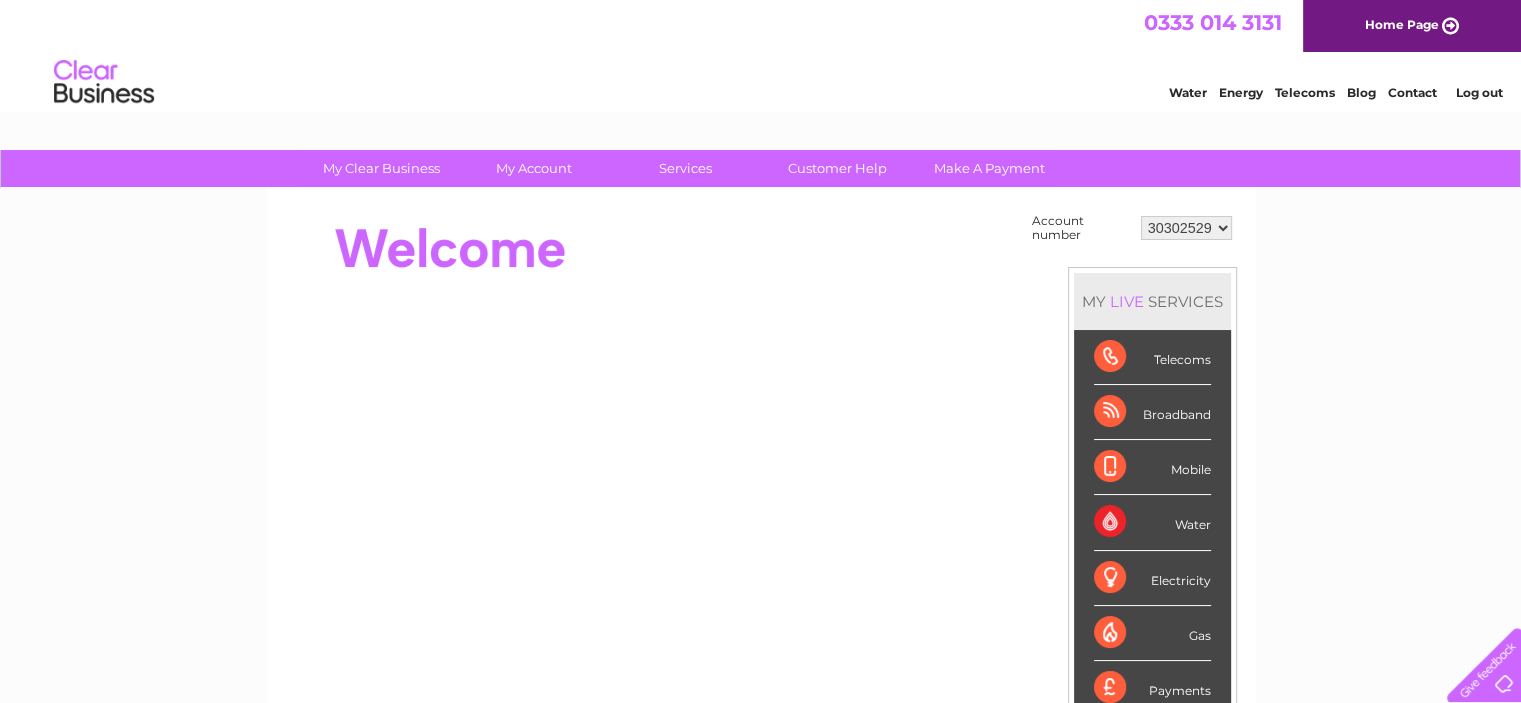 scroll, scrollTop: 0, scrollLeft: 0, axis: both 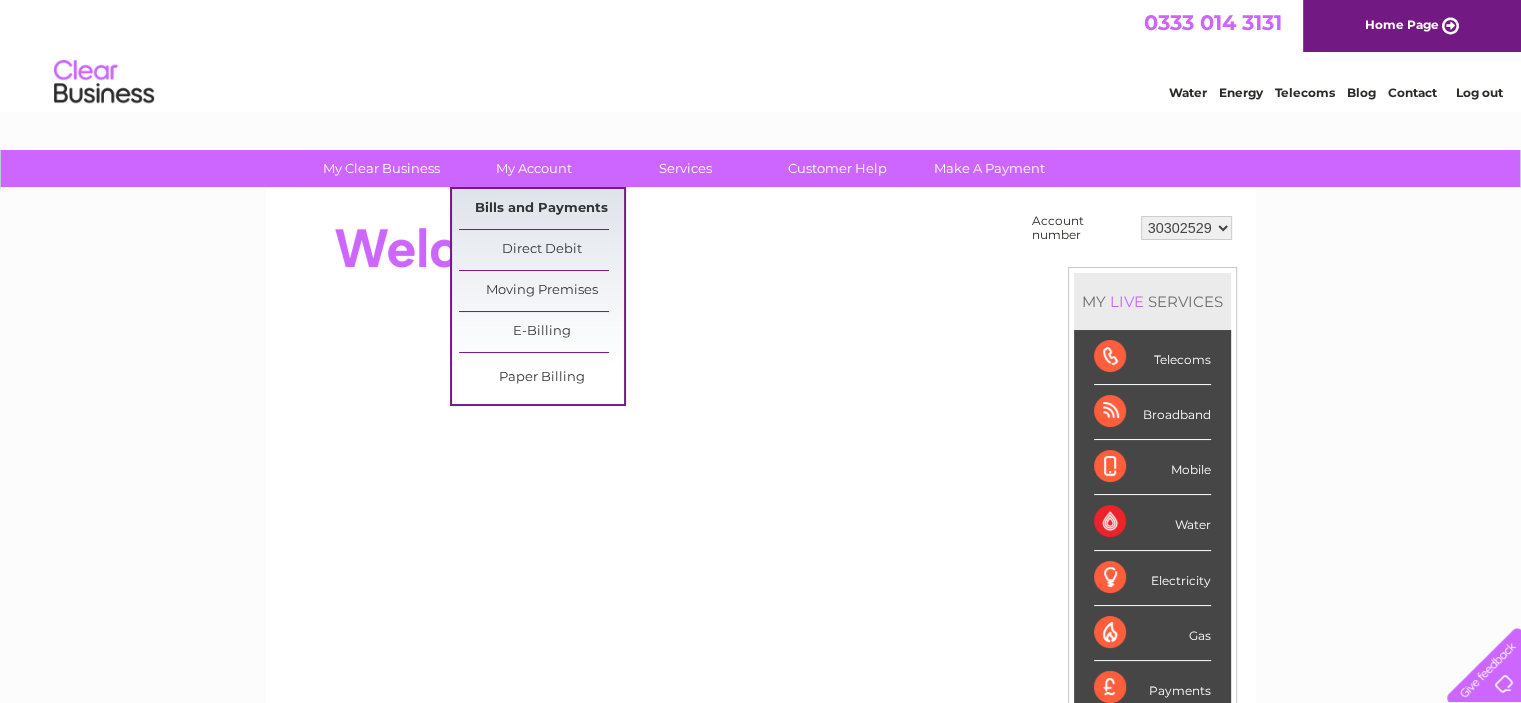 click on "Bills and Payments" at bounding box center (541, 209) 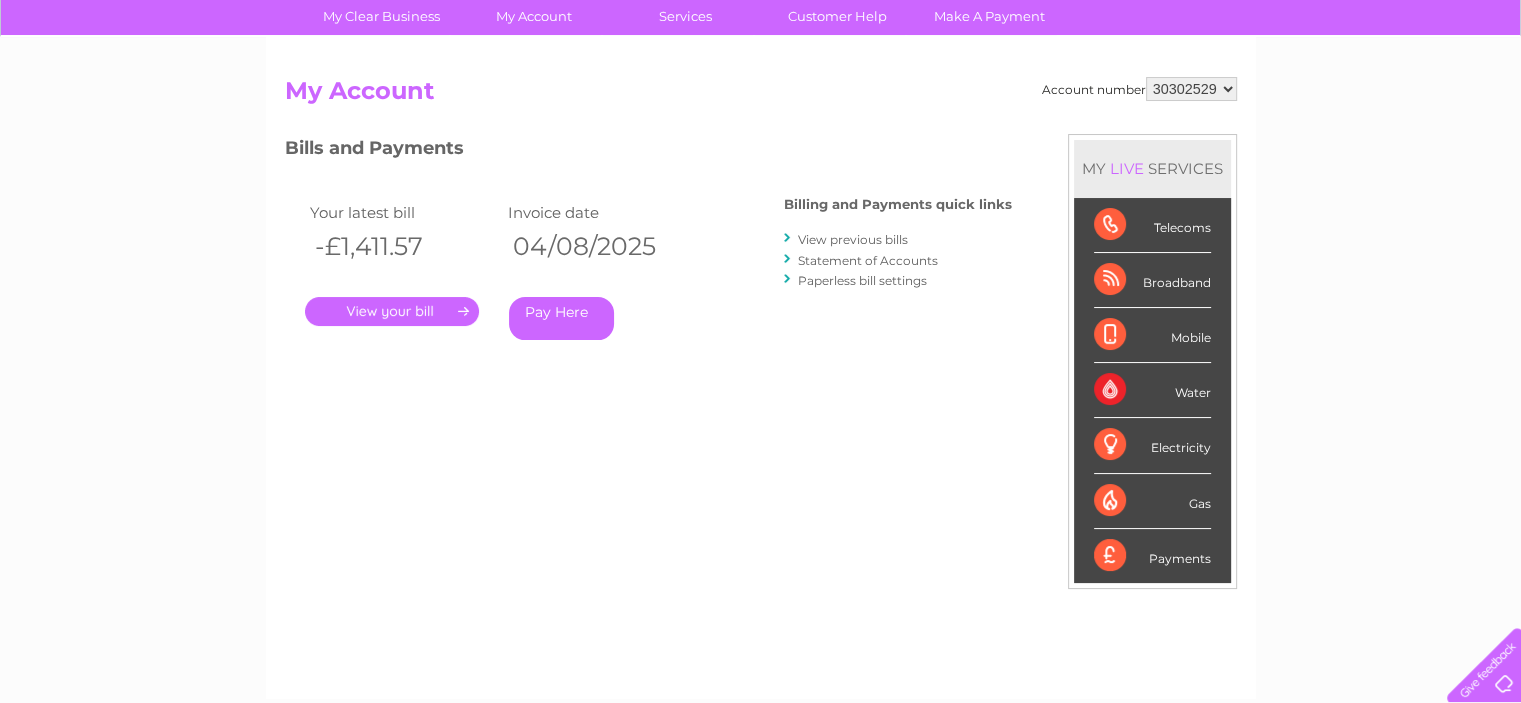 scroll, scrollTop: 200, scrollLeft: 0, axis: vertical 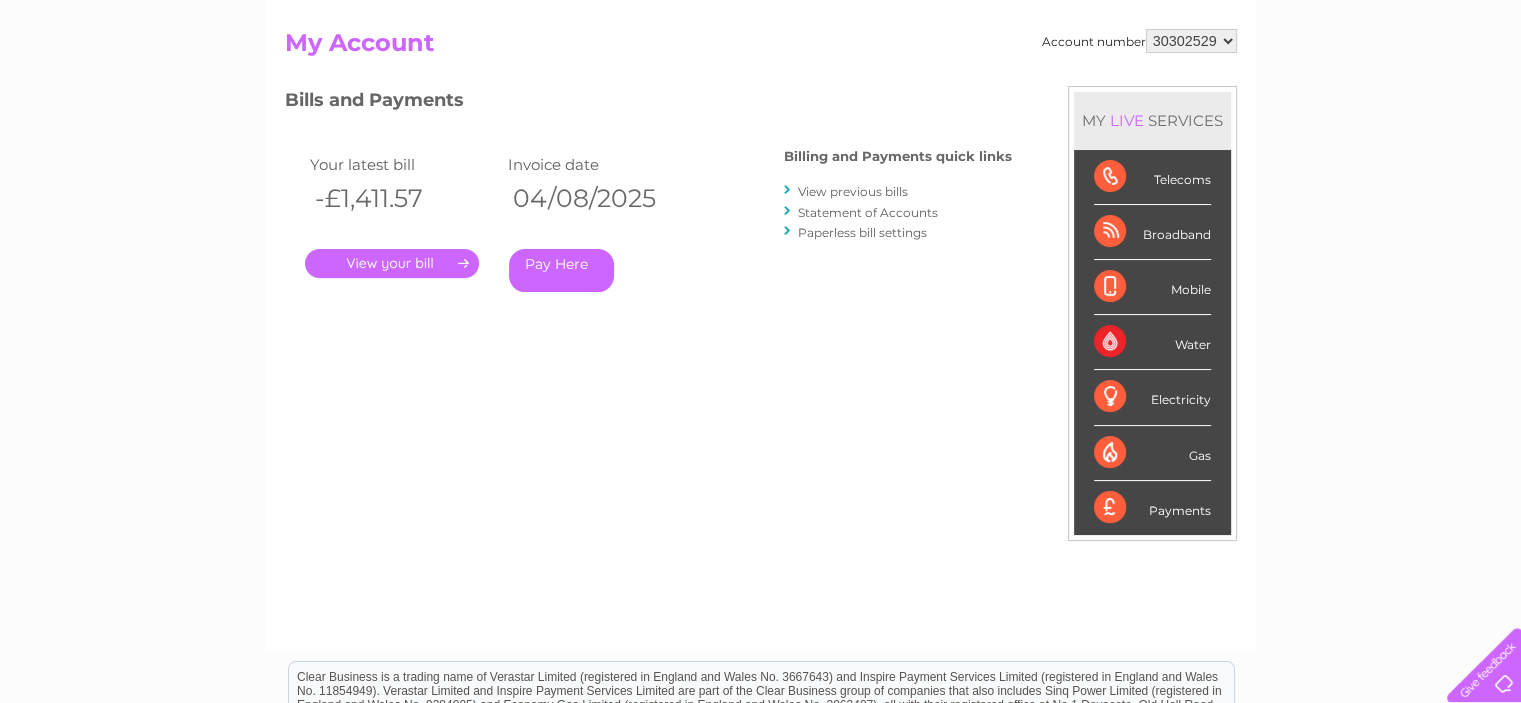 click on "." at bounding box center [392, 263] 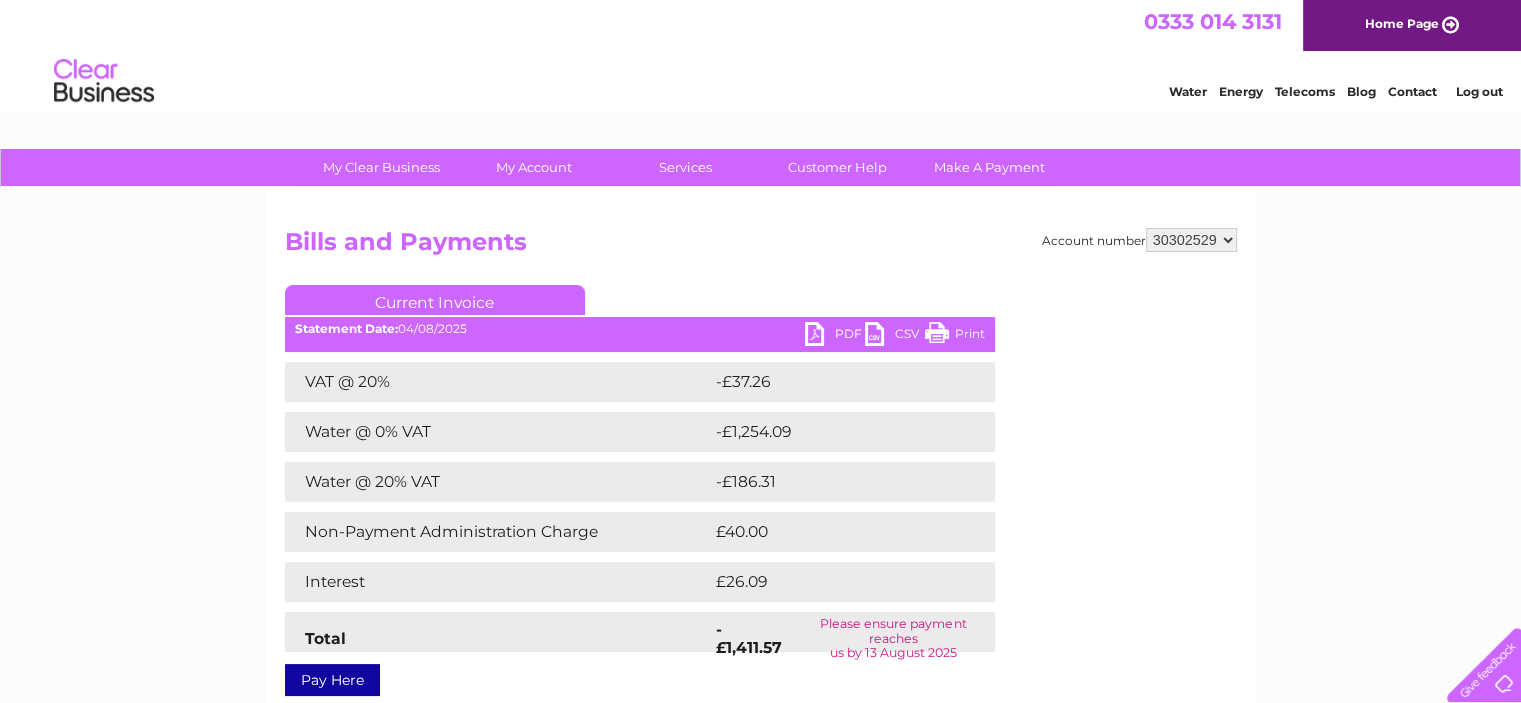 scroll, scrollTop: 0, scrollLeft: 0, axis: both 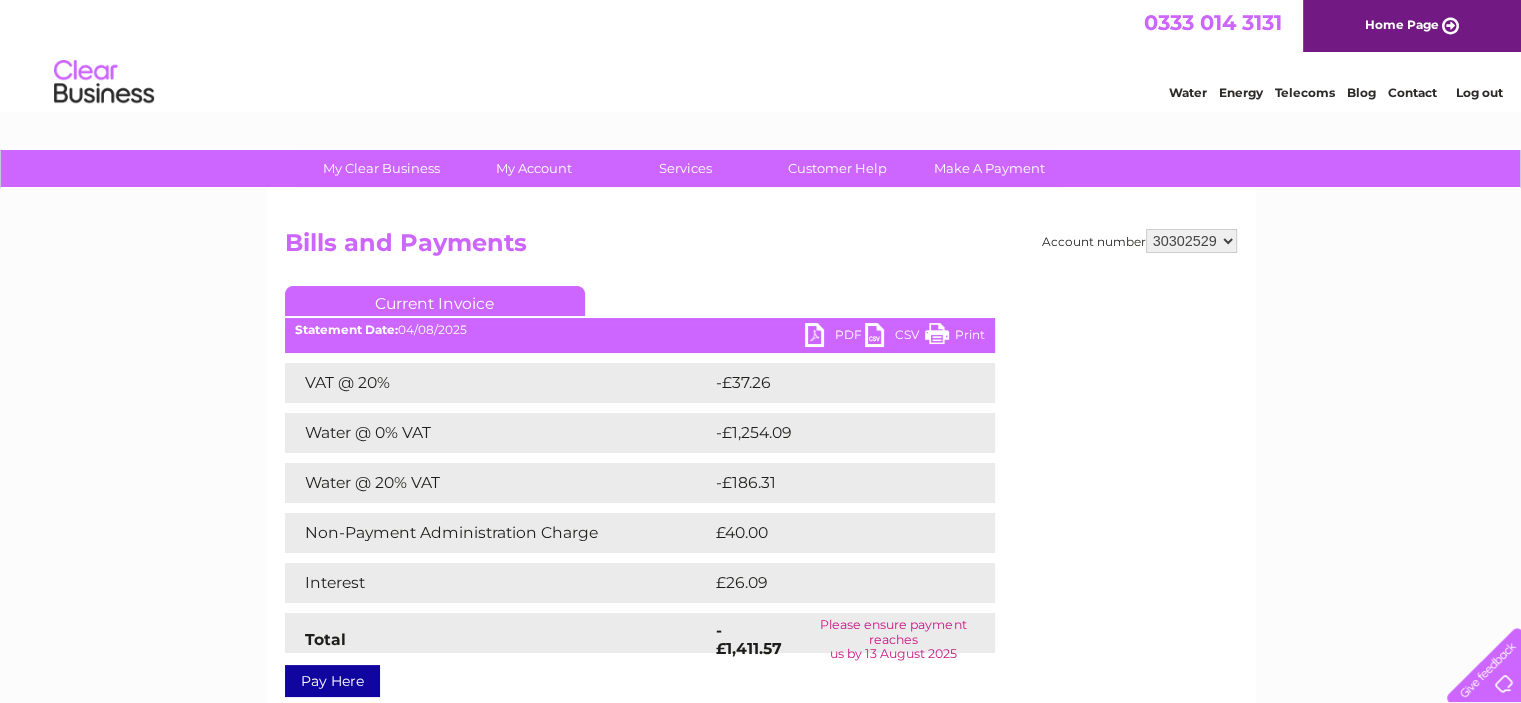 click on "PDF" at bounding box center [835, 337] 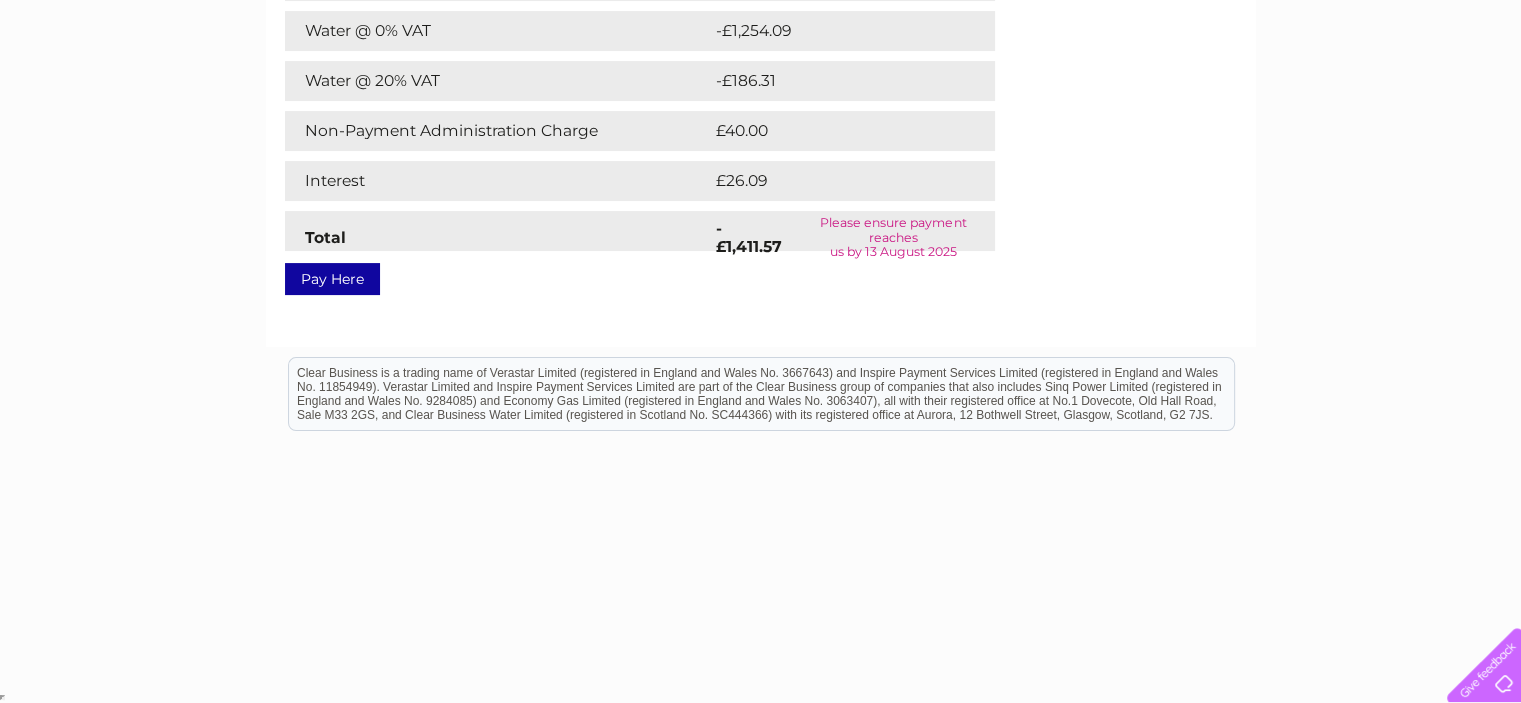 scroll, scrollTop: 102, scrollLeft: 0, axis: vertical 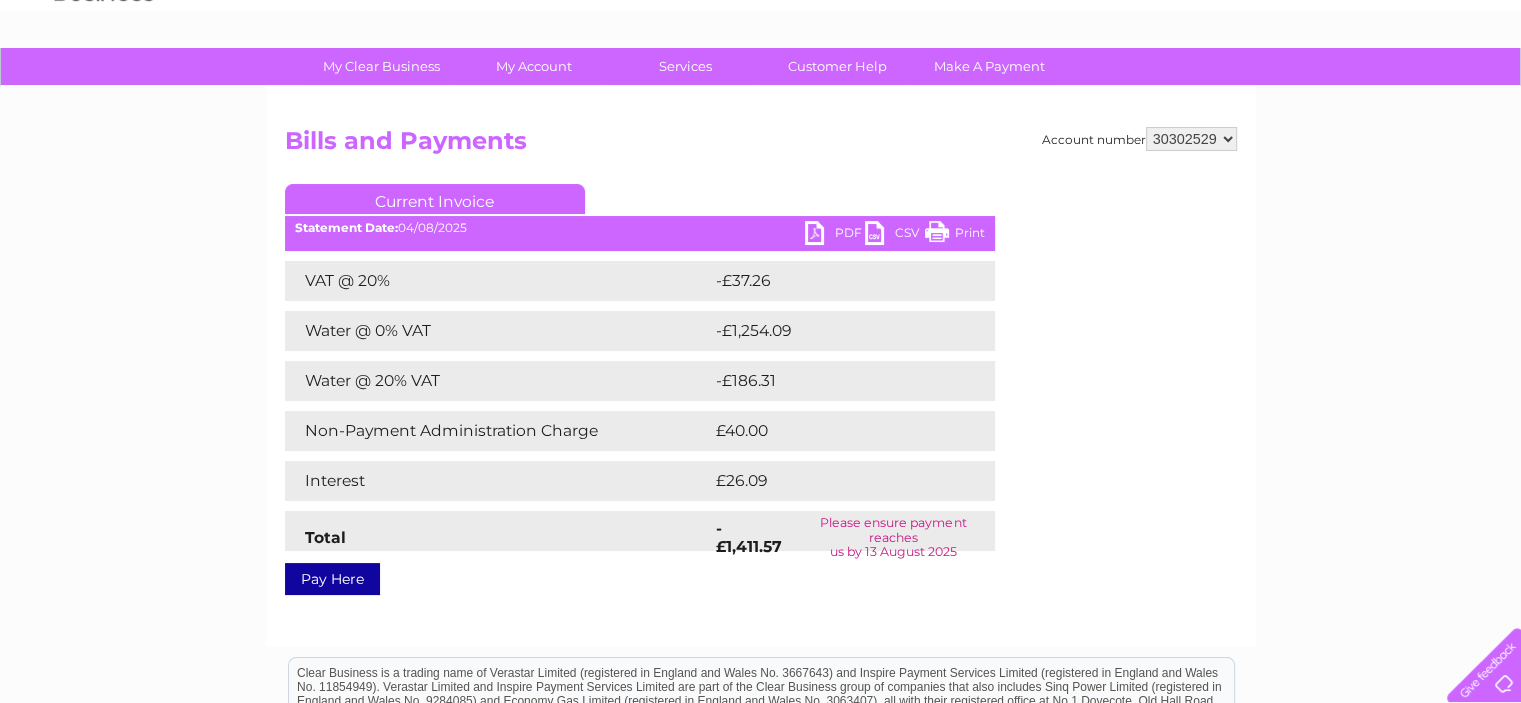 click on "PDF" at bounding box center (835, 235) 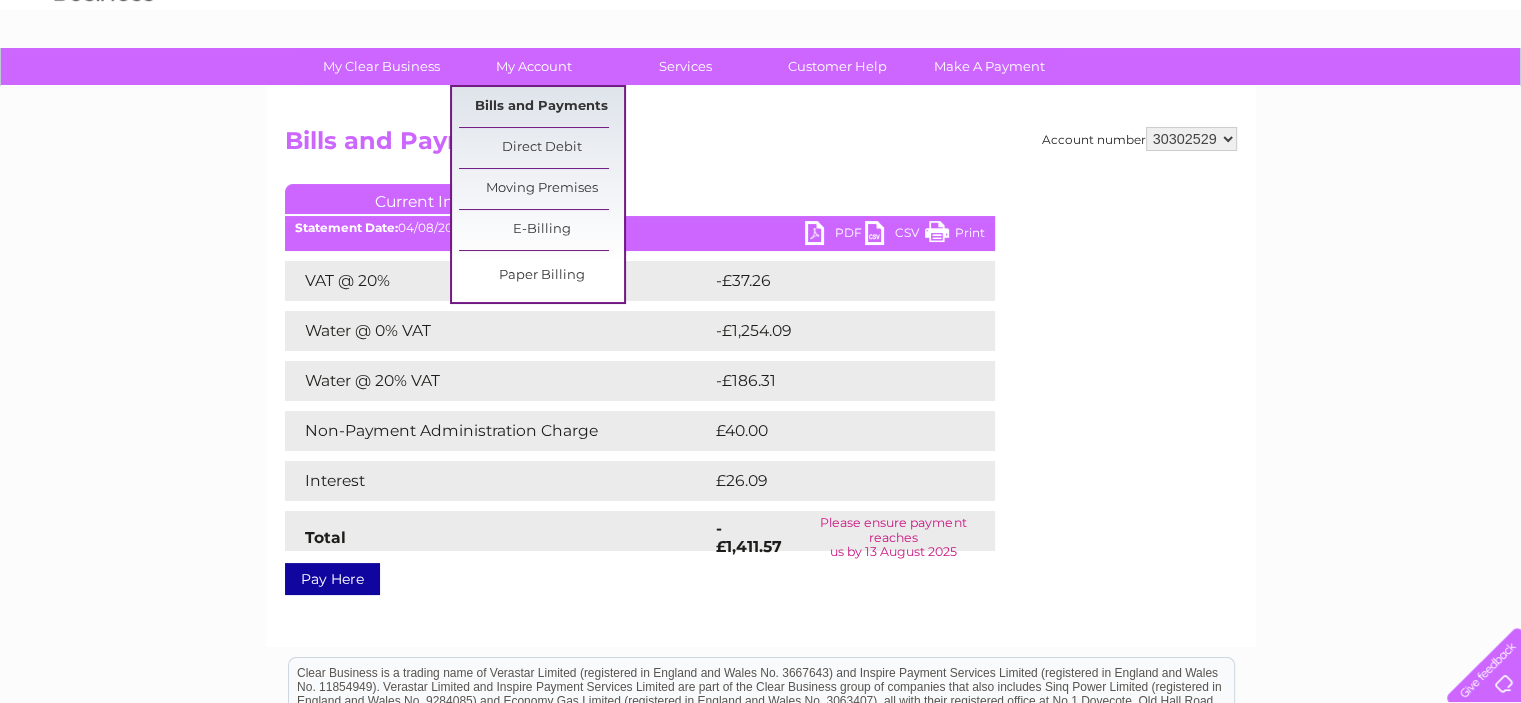 click on "Bills and Payments" at bounding box center (541, 107) 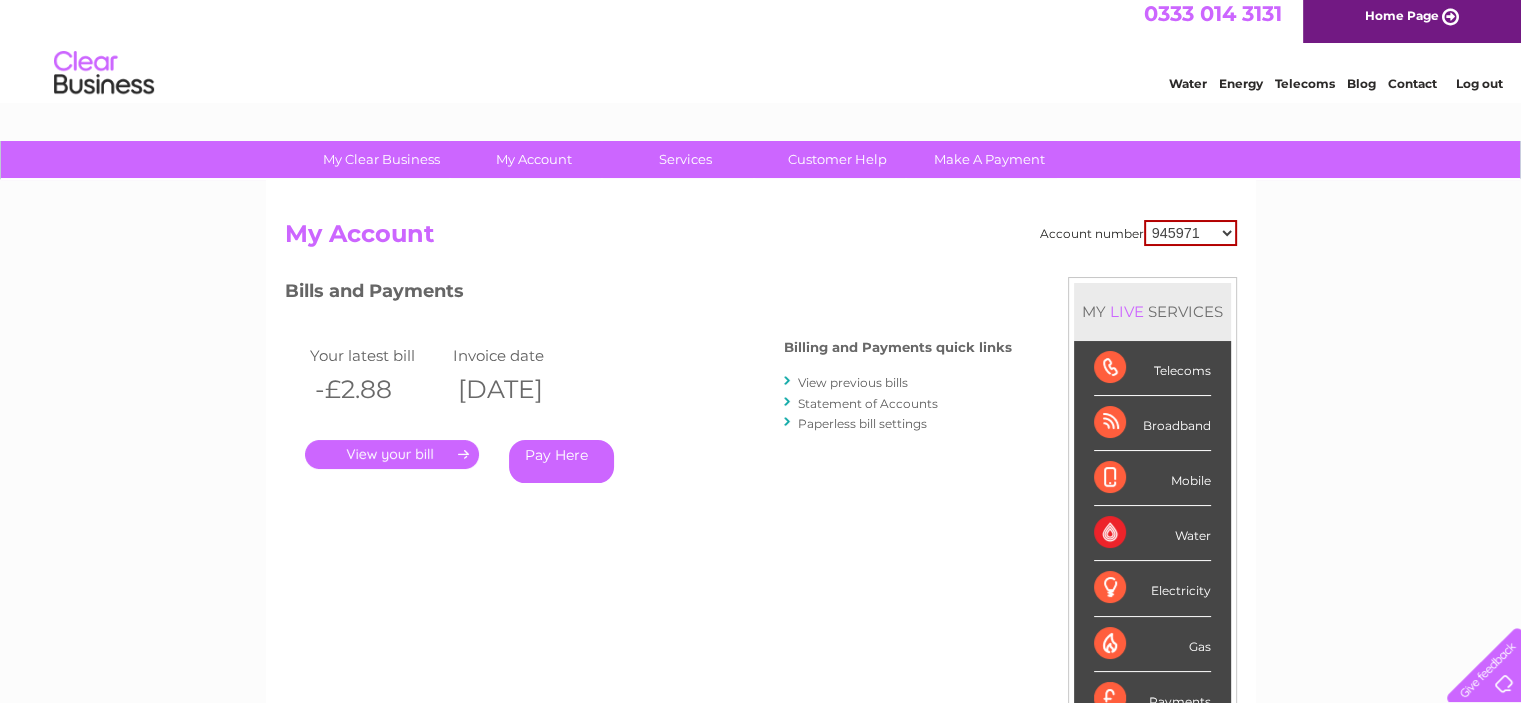 scroll, scrollTop: 0, scrollLeft: 0, axis: both 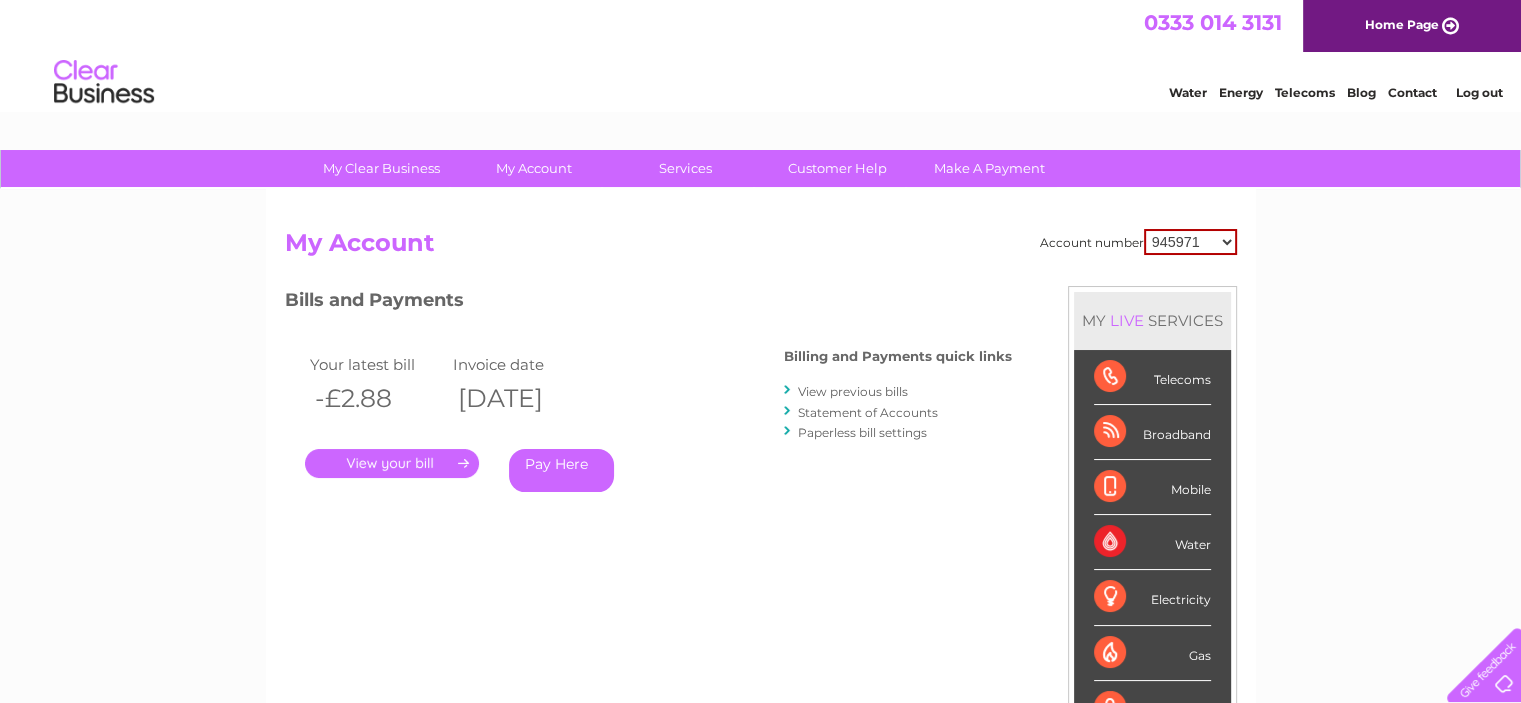 click on "View previous bills" at bounding box center (853, 391) 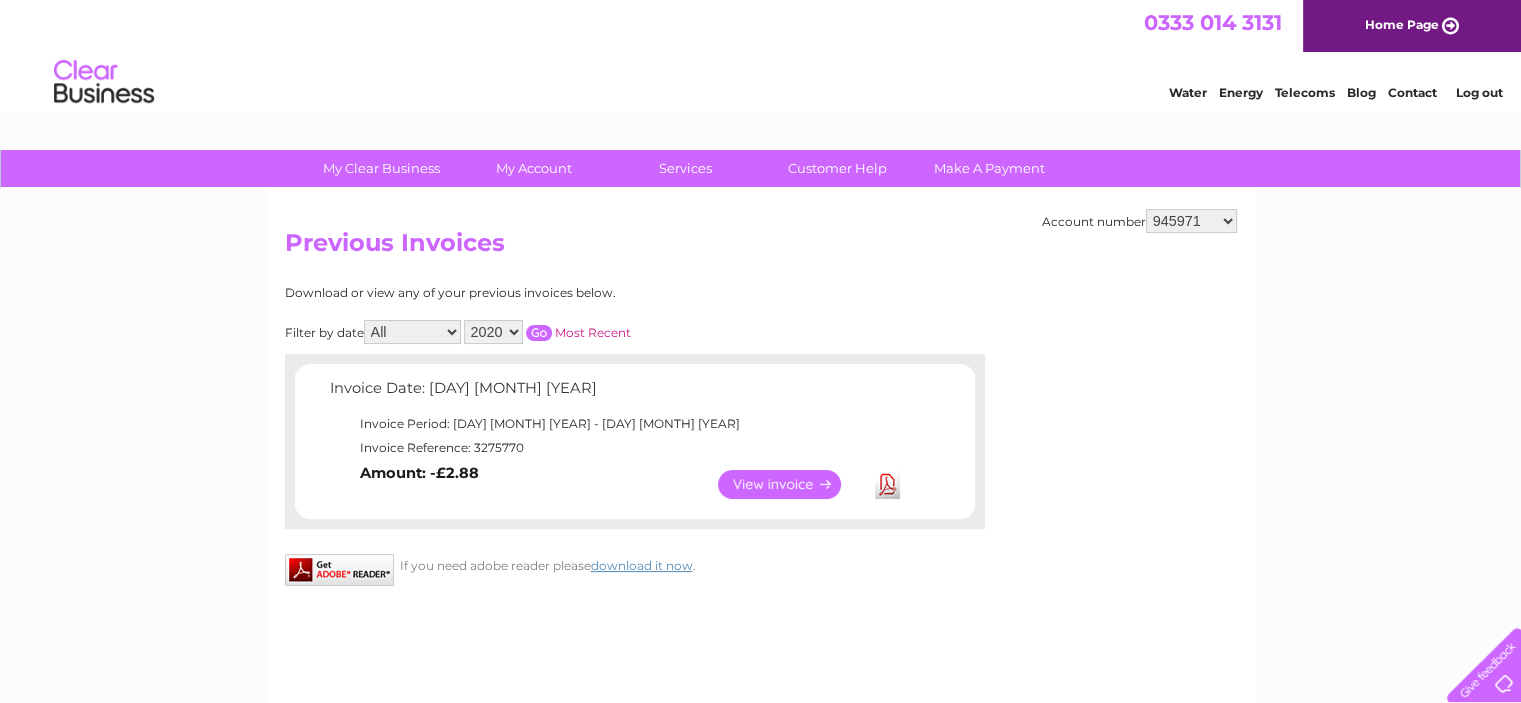 scroll, scrollTop: 0, scrollLeft: 0, axis: both 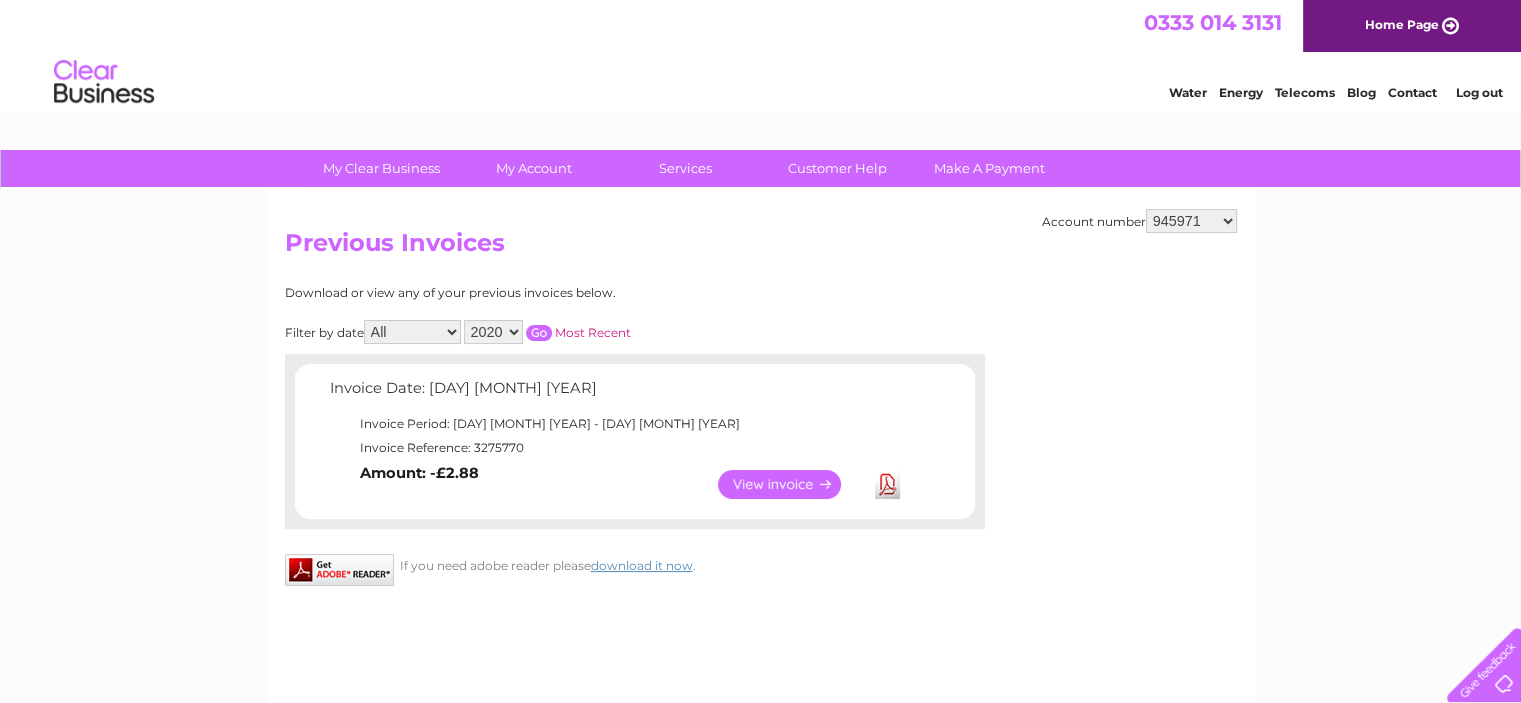 click on "2020
2019
2018
2017" at bounding box center (493, 332) 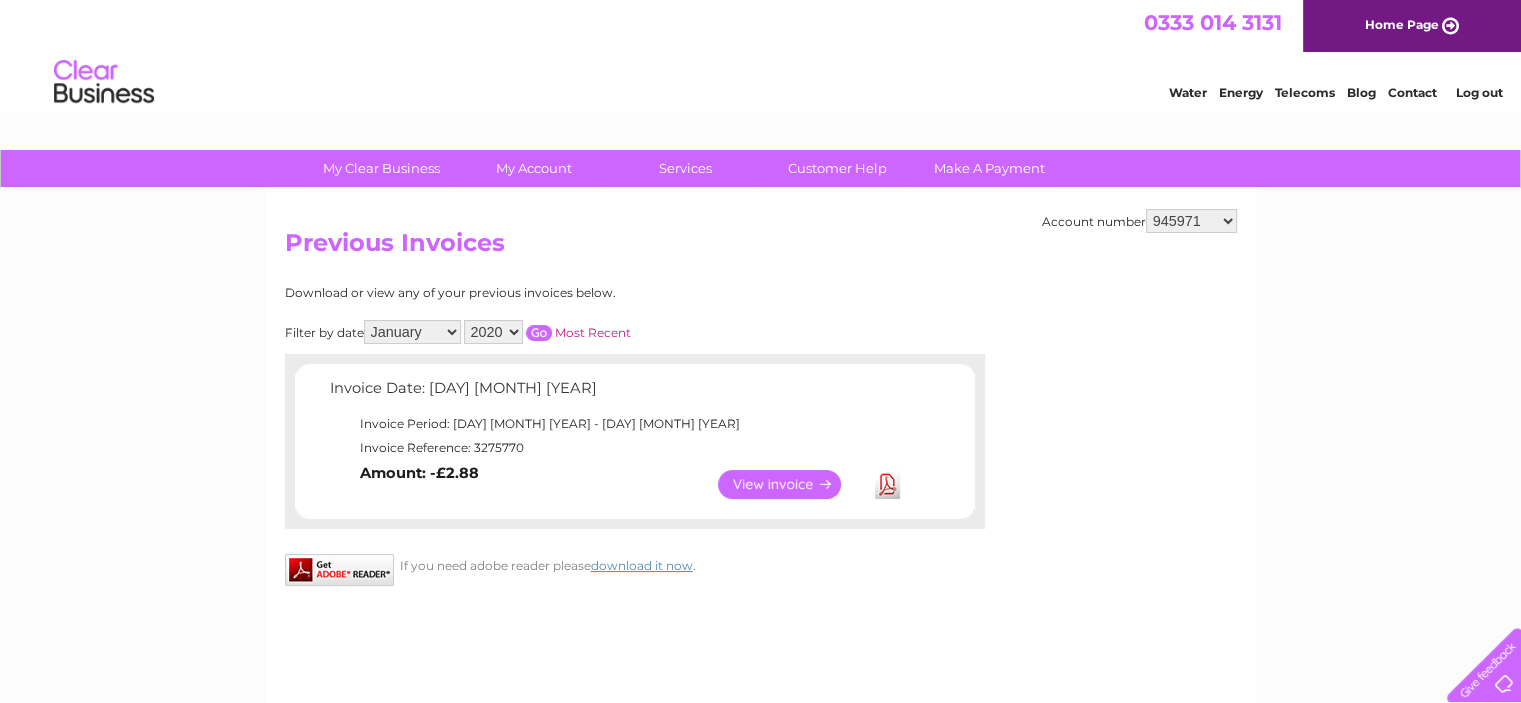click on "All
January
February
March
April
May
June
July
August
September
October
November
December" at bounding box center [412, 332] 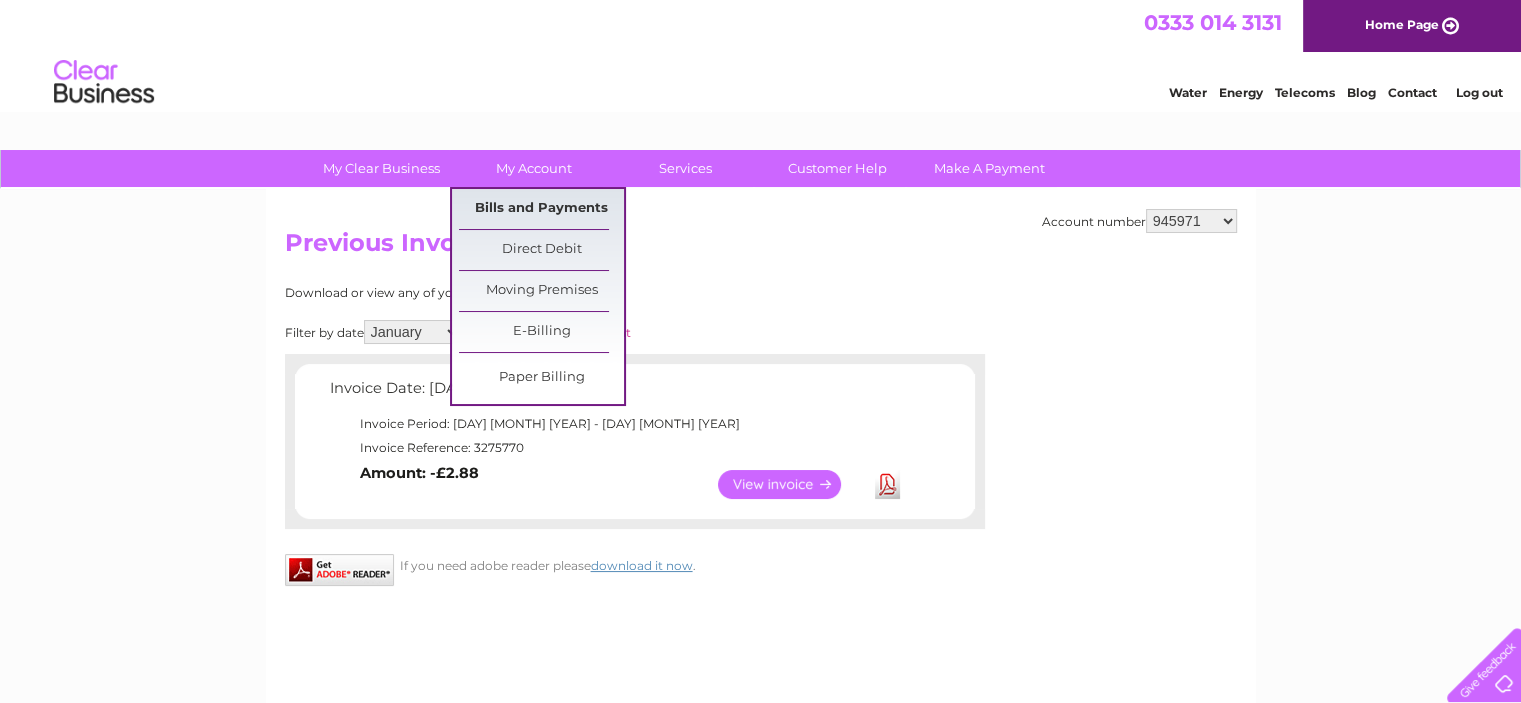 click on "Bills and Payments" at bounding box center (541, 209) 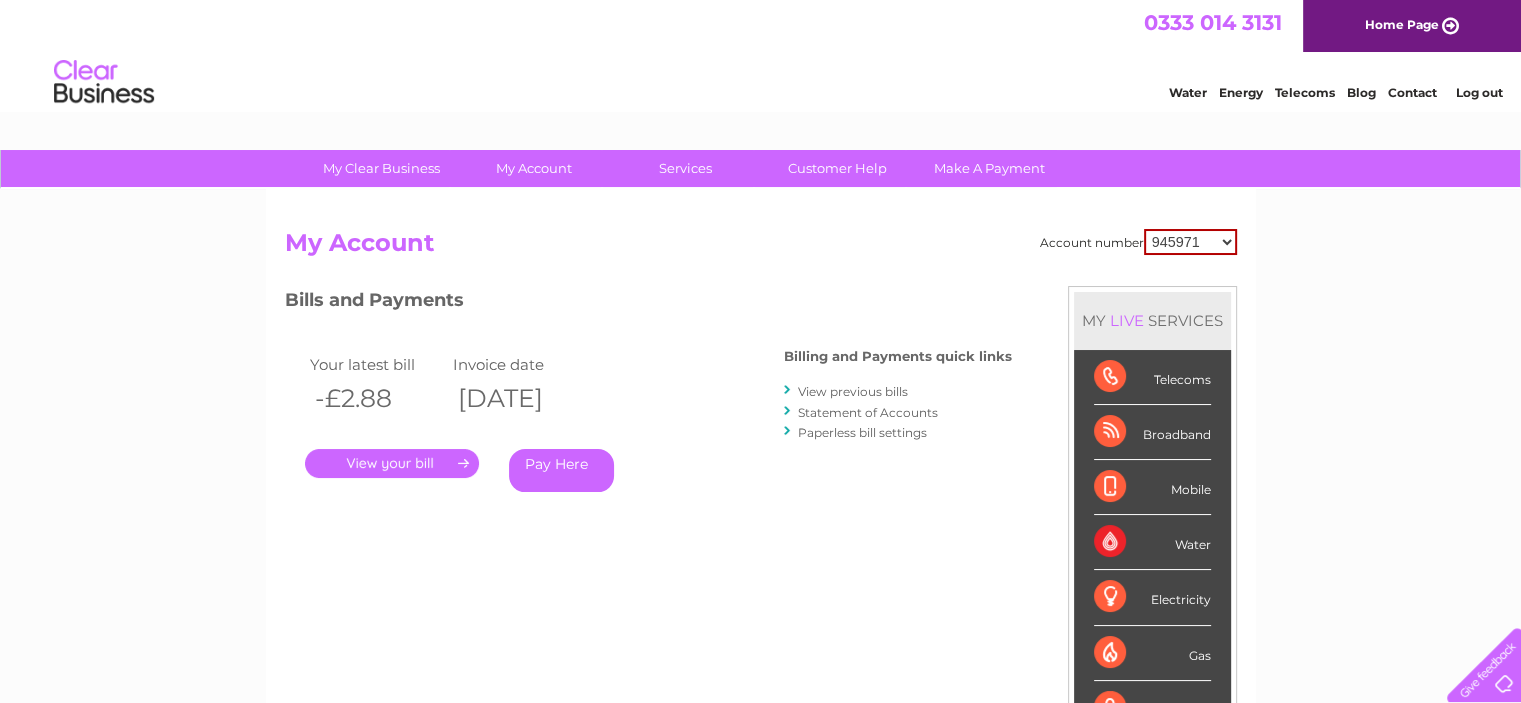 scroll, scrollTop: 0, scrollLeft: 0, axis: both 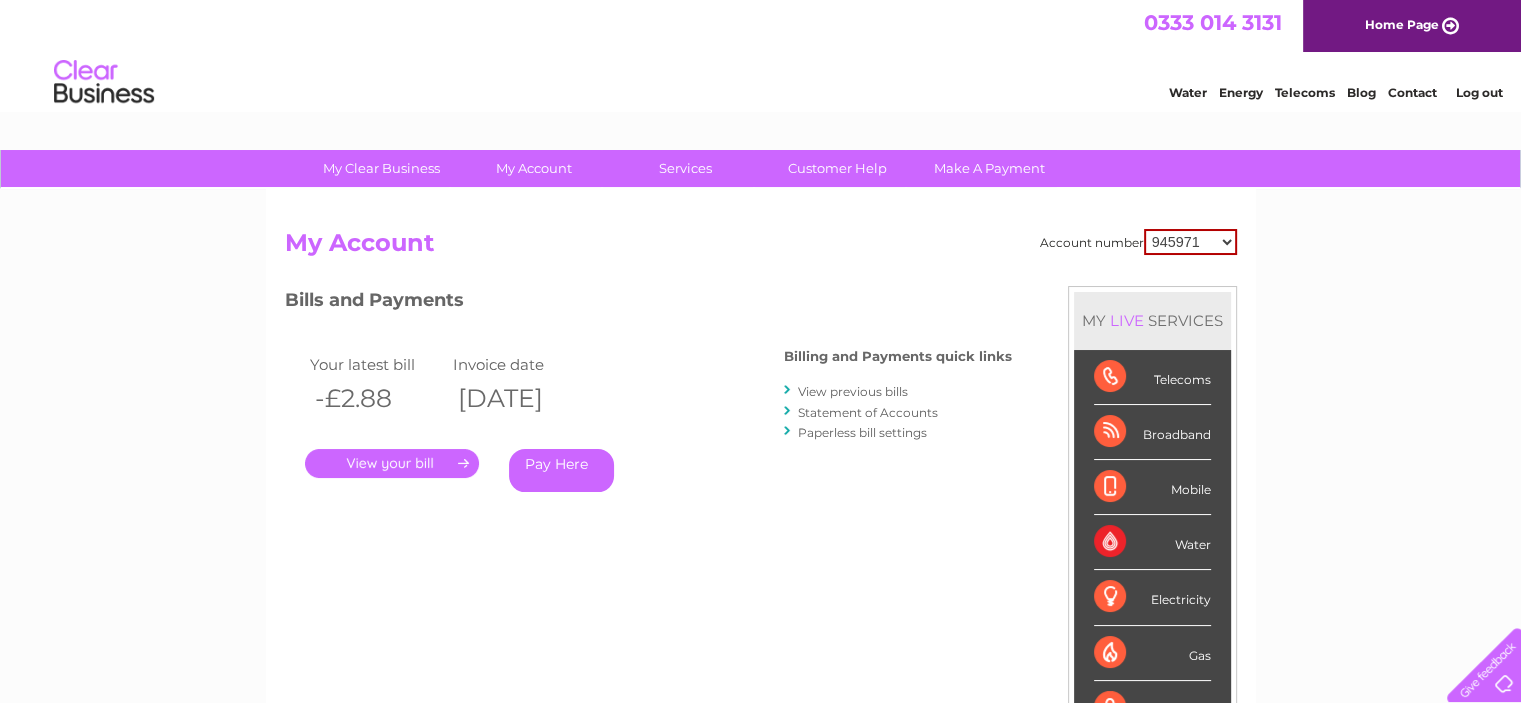 click on "Statement of Accounts" at bounding box center (868, 412) 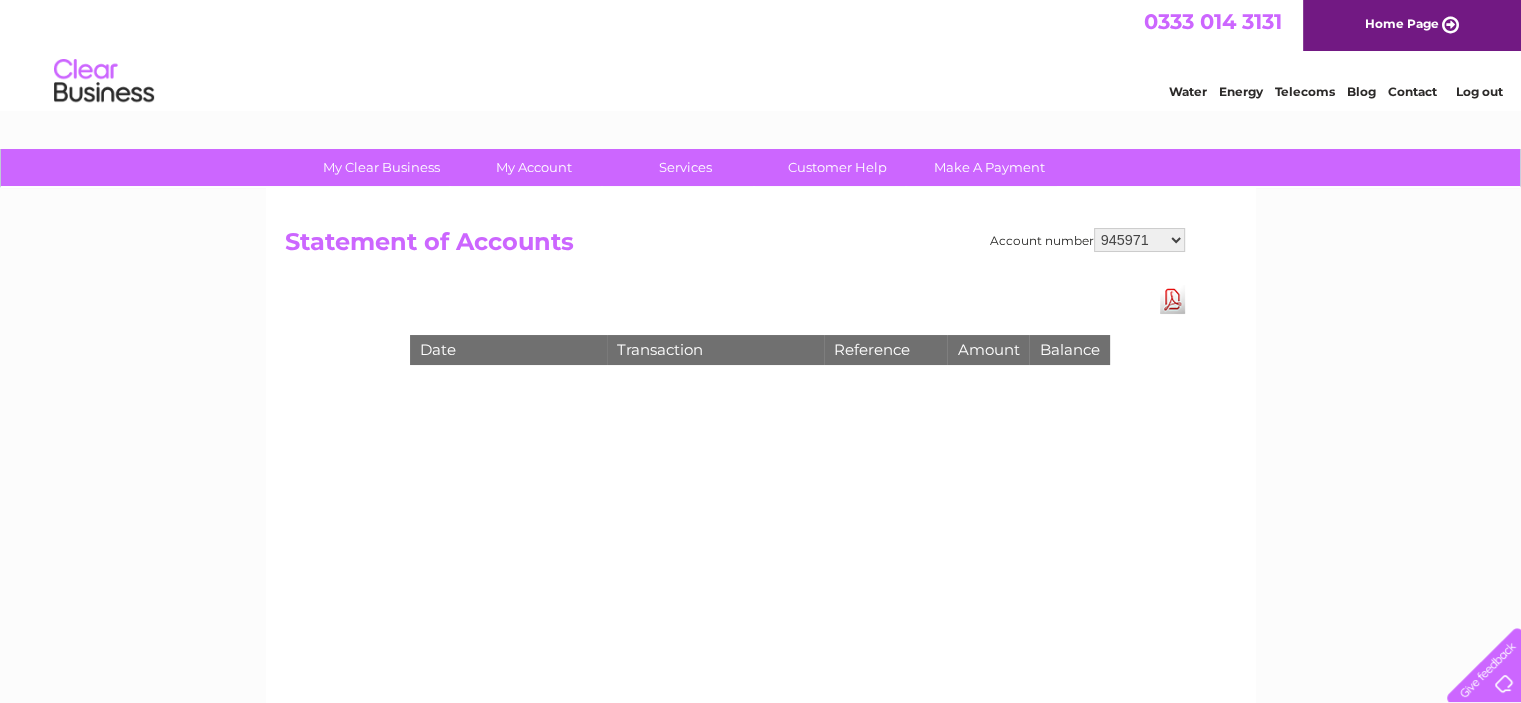 scroll, scrollTop: 0, scrollLeft: 0, axis: both 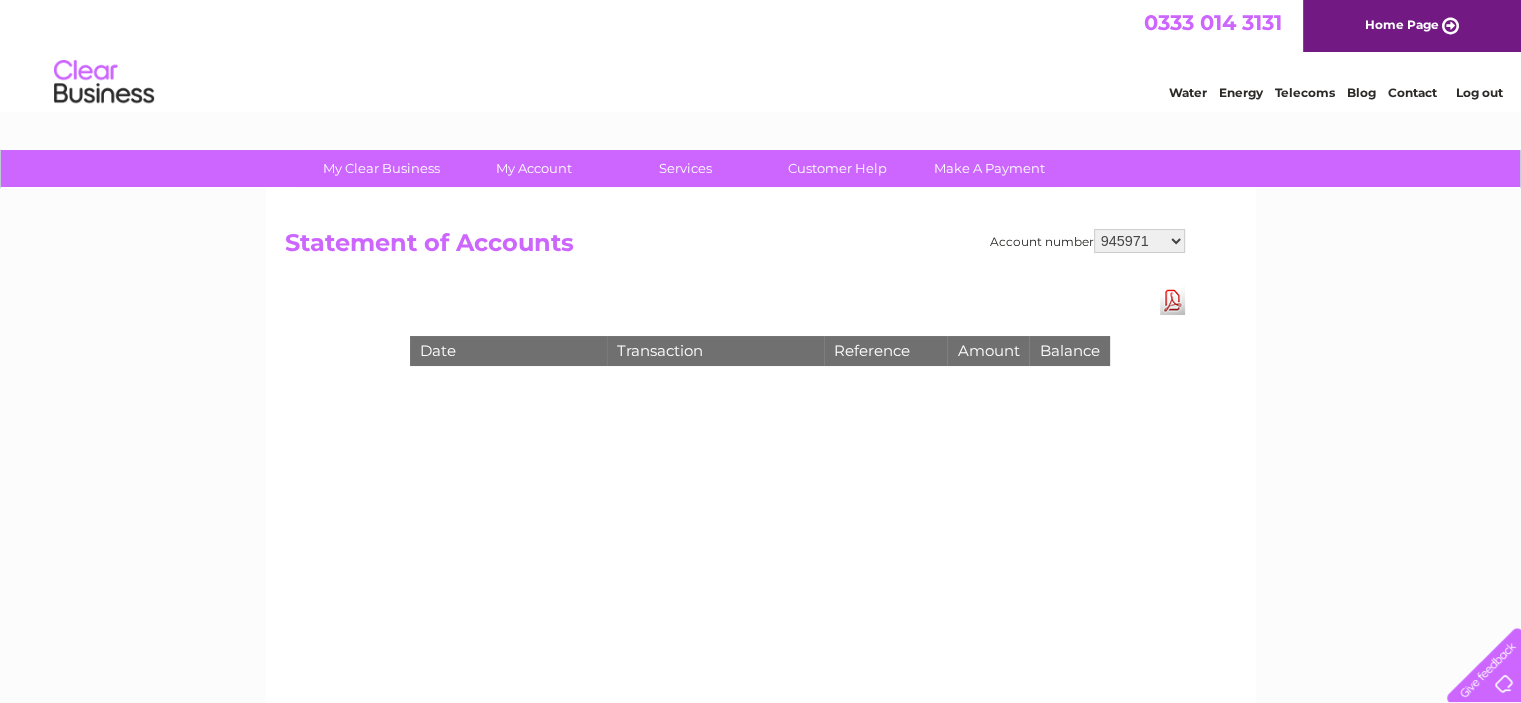 click on "[NUMBER]
[NUMBER]
[NUMBER]
[NUMBER]
[NUMBER]
[NUMBER]
[NUMBER]
[NUMBER]" at bounding box center [1139, 241] 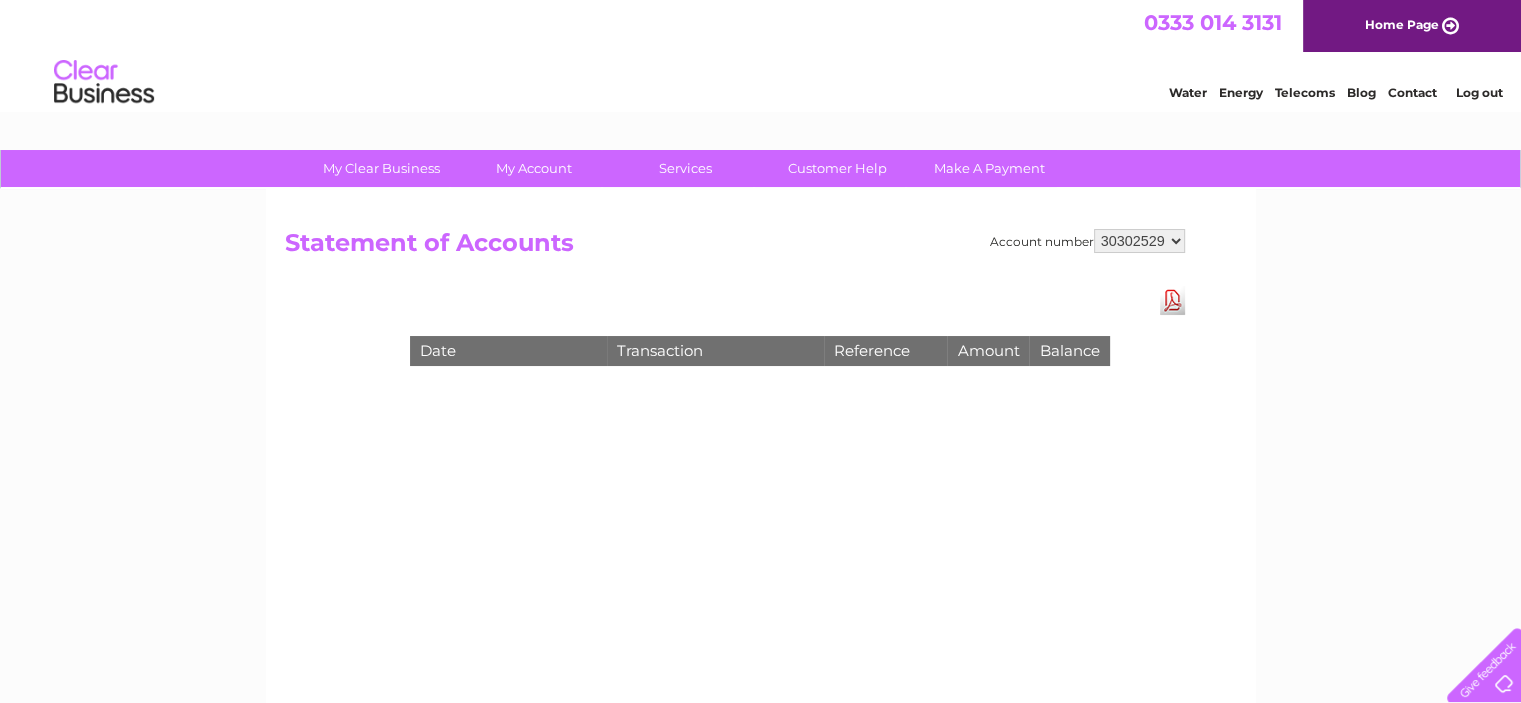 click on "[NUMBER]
[NUMBER]
[NUMBER]
[NUMBER]
[NUMBER]
[NUMBER]
[NUMBER]
[NUMBER]" at bounding box center (1139, 241) 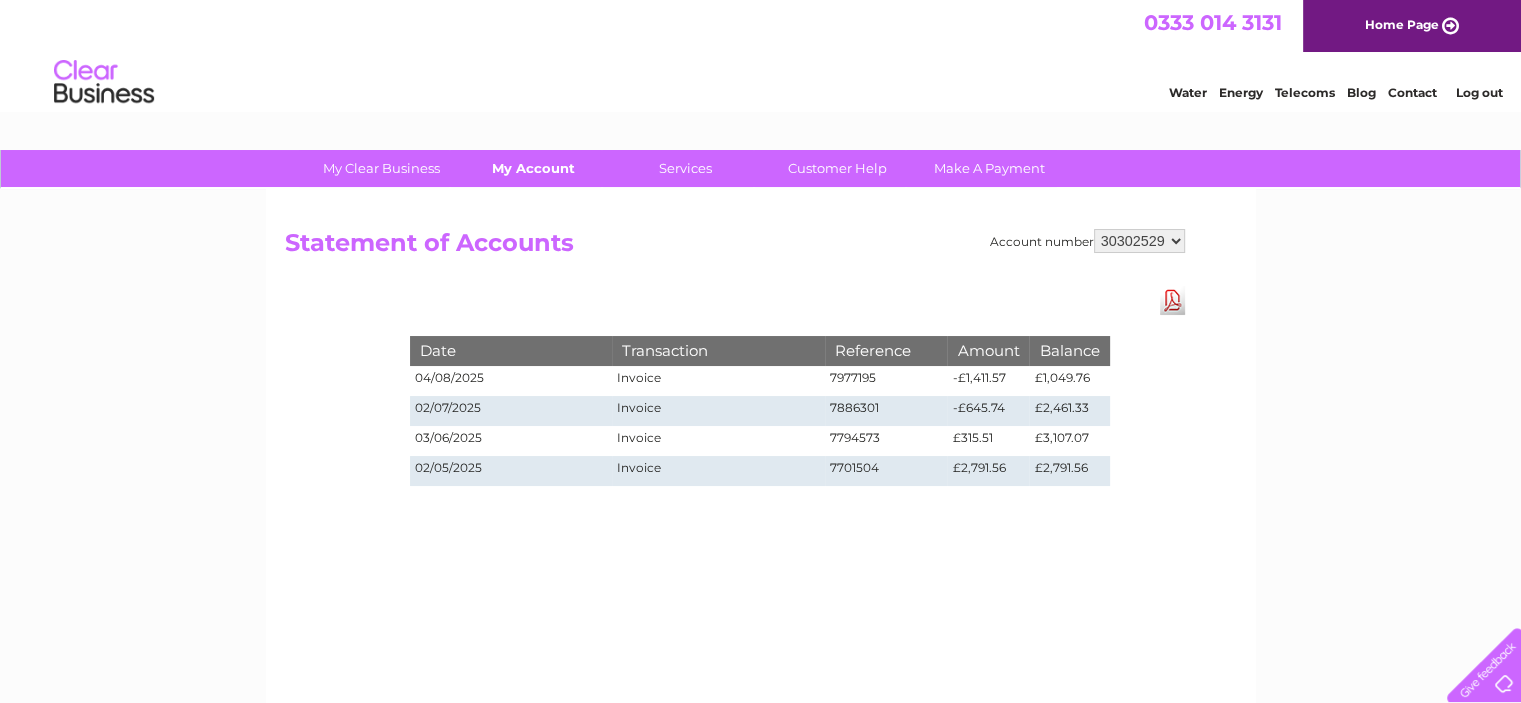 scroll, scrollTop: 0, scrollLeft: 0, axis: both 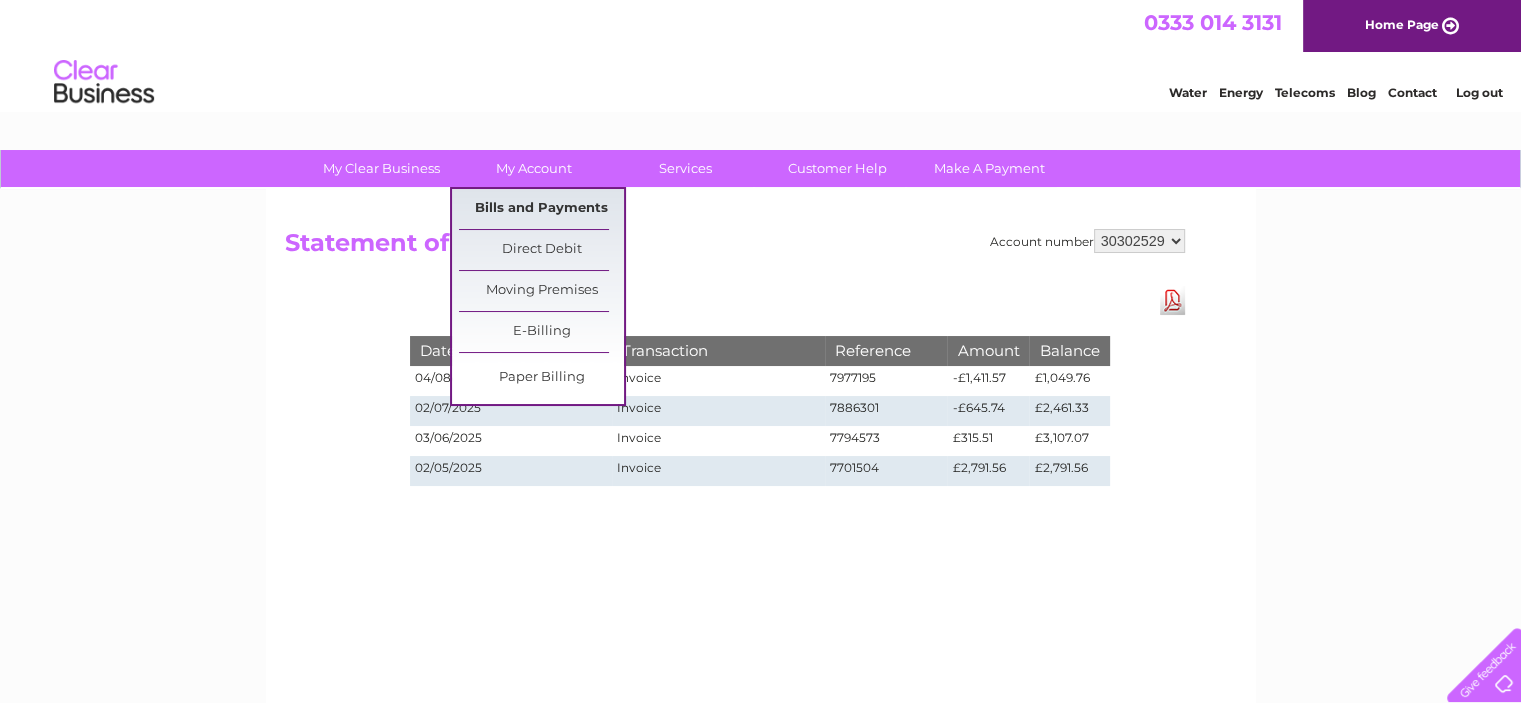 click on "Bills and Payments" at bounding box center (541, 209) 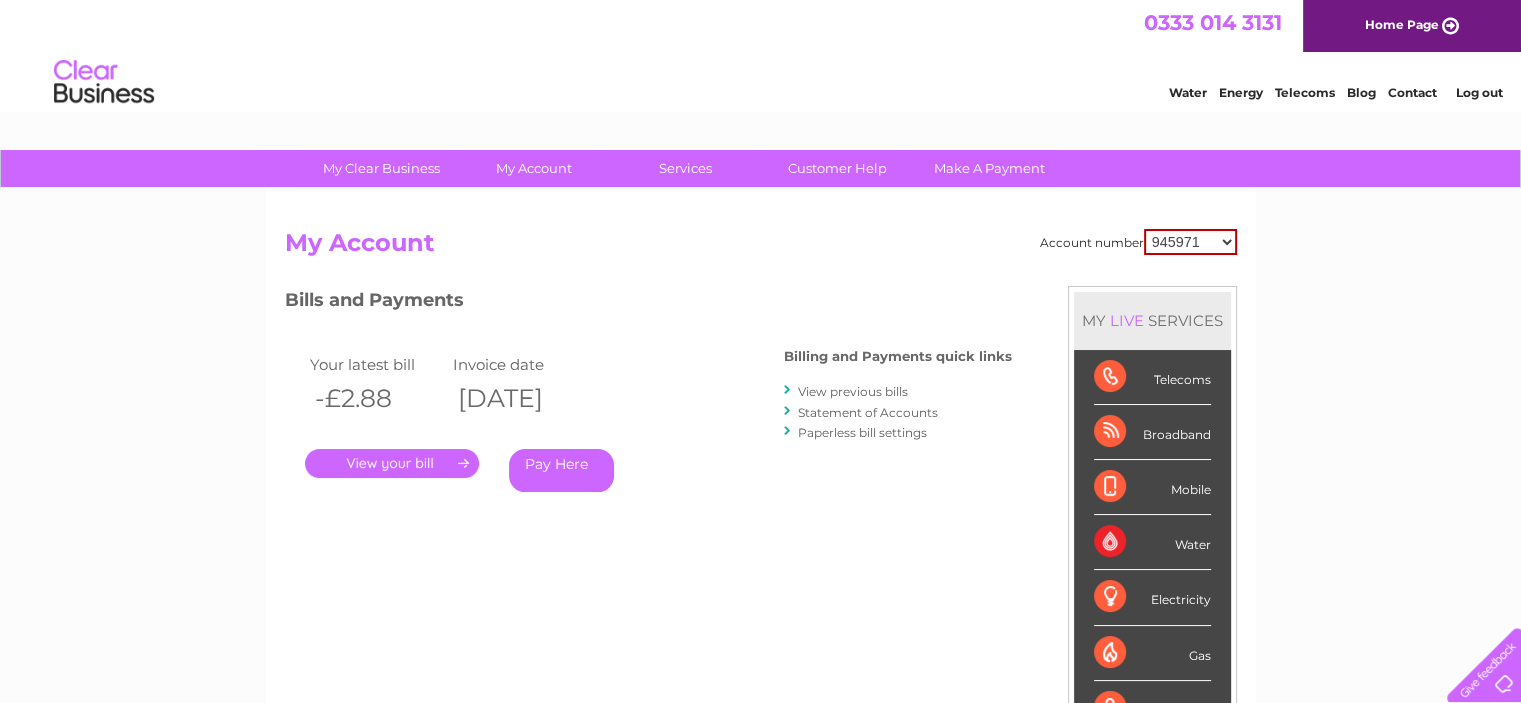 scroll, scrollTop: 0, scrollLeft: 0, axis: both 